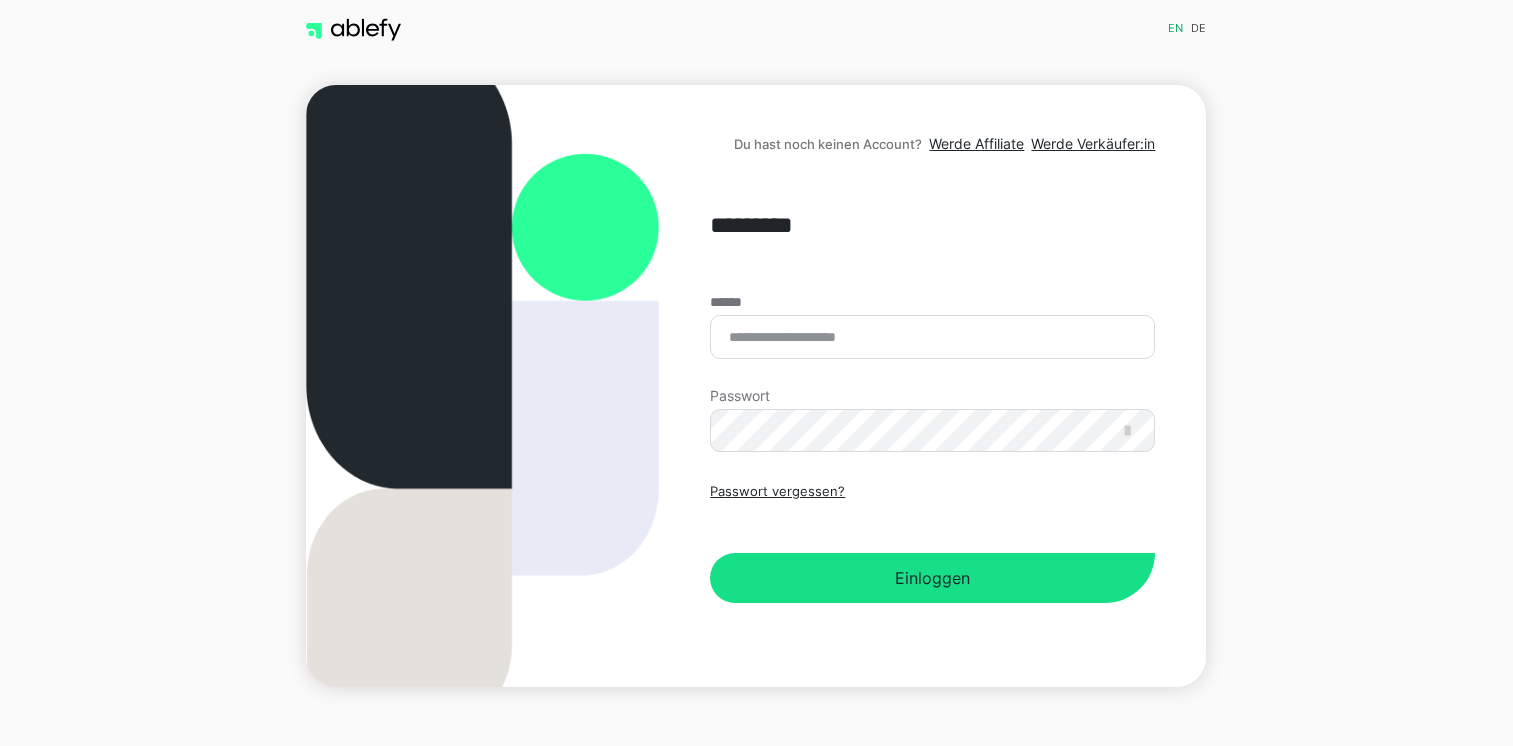 scroll, scrollTop: 0, scrollLeft: 0, axis: both 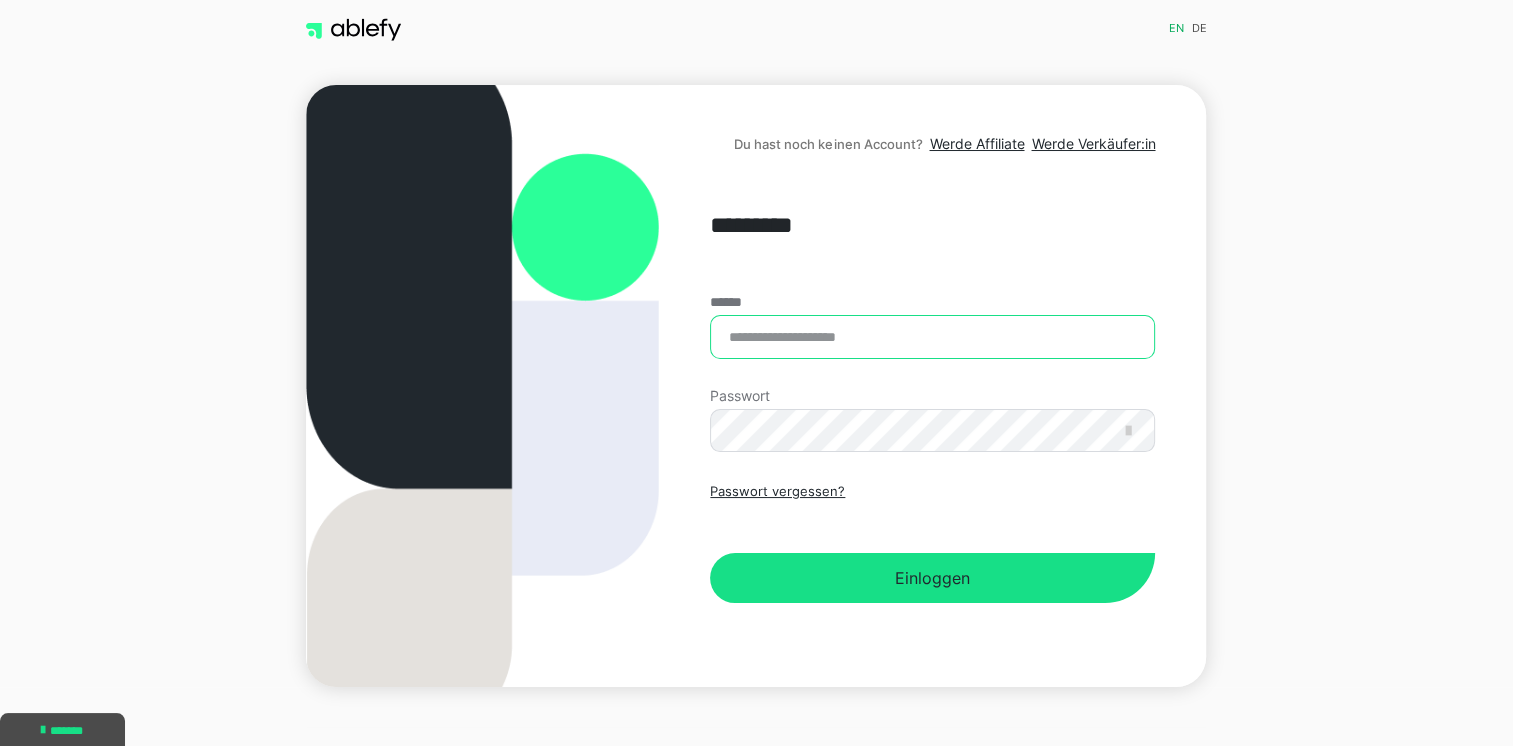click on "******" at bounding box center [932, 337] 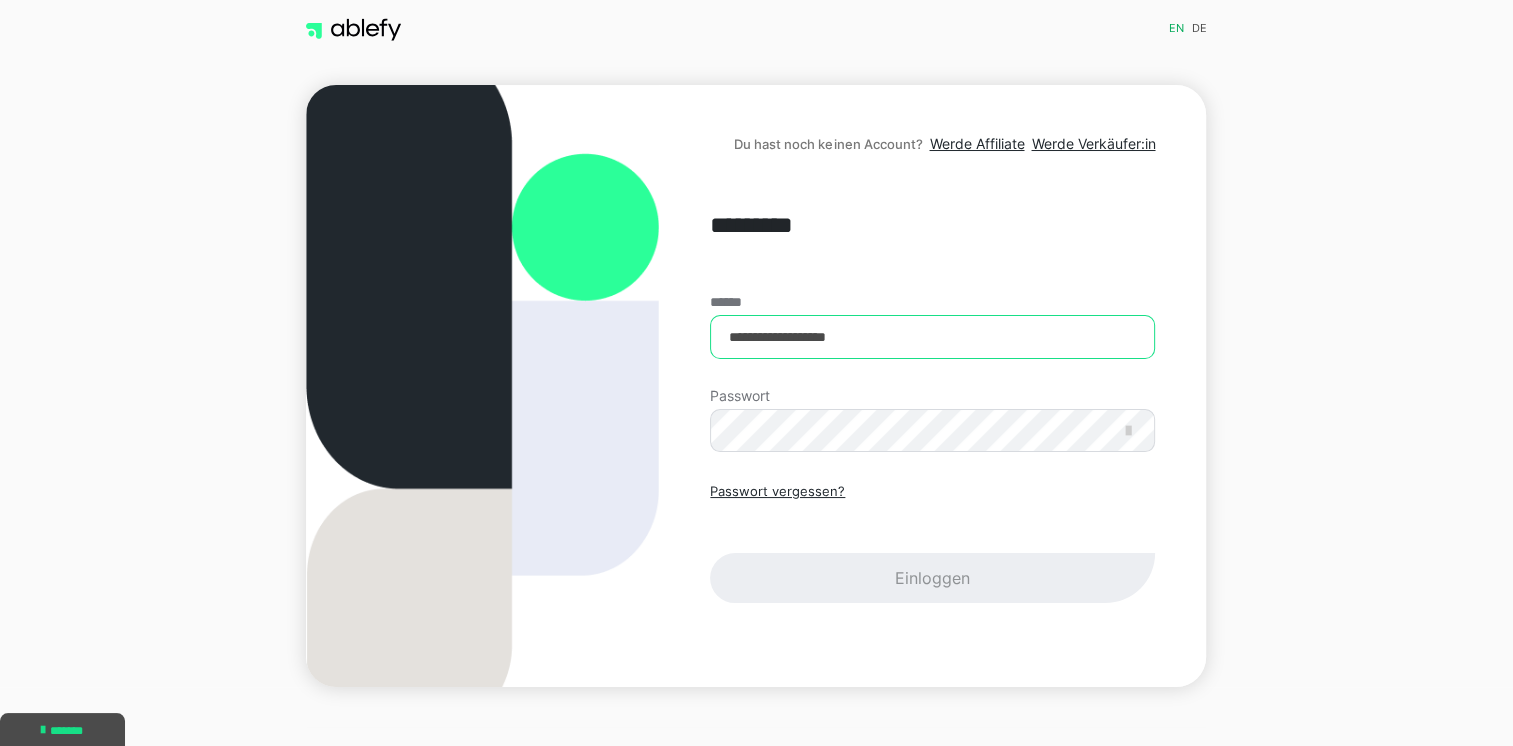 type on "**********" 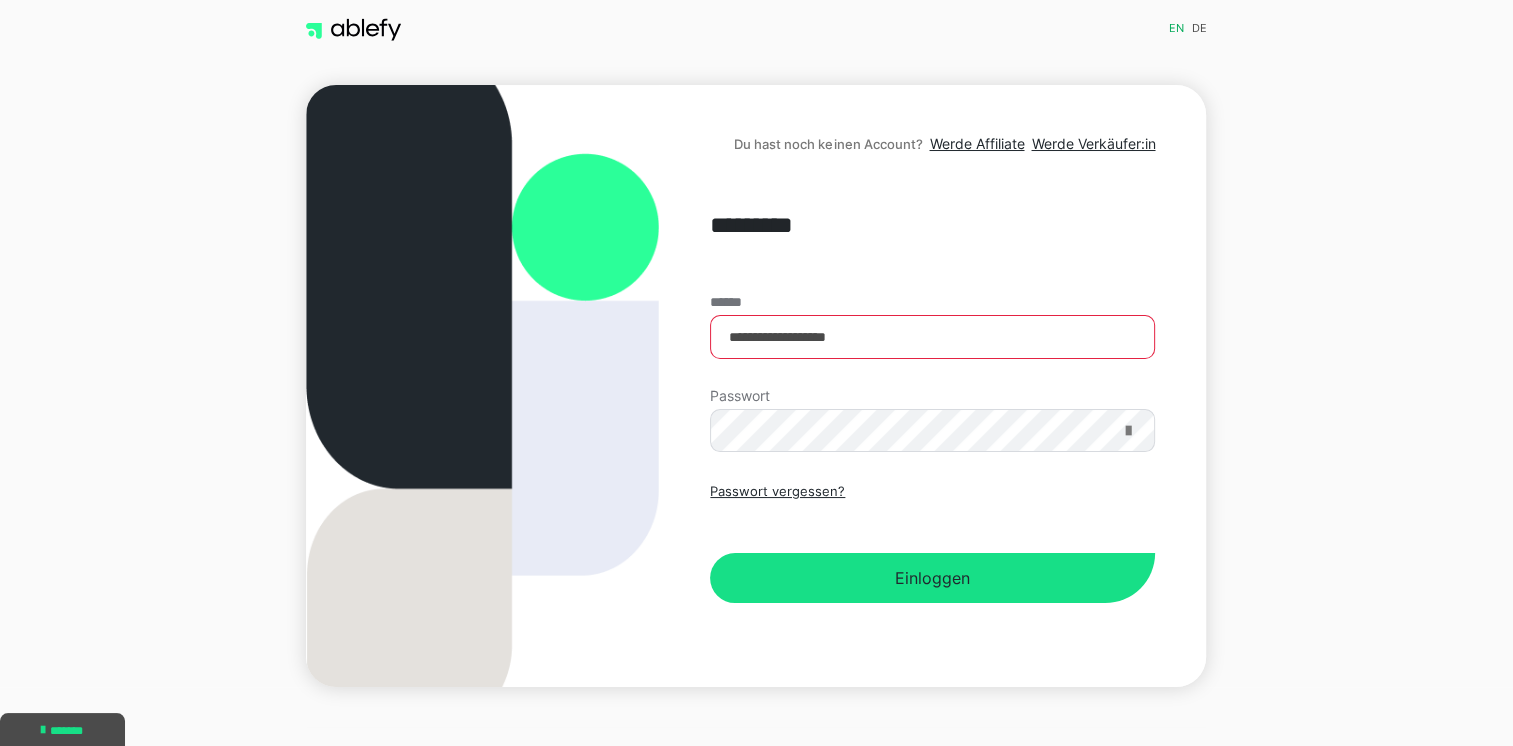 click at bounding box center (1127, 431) 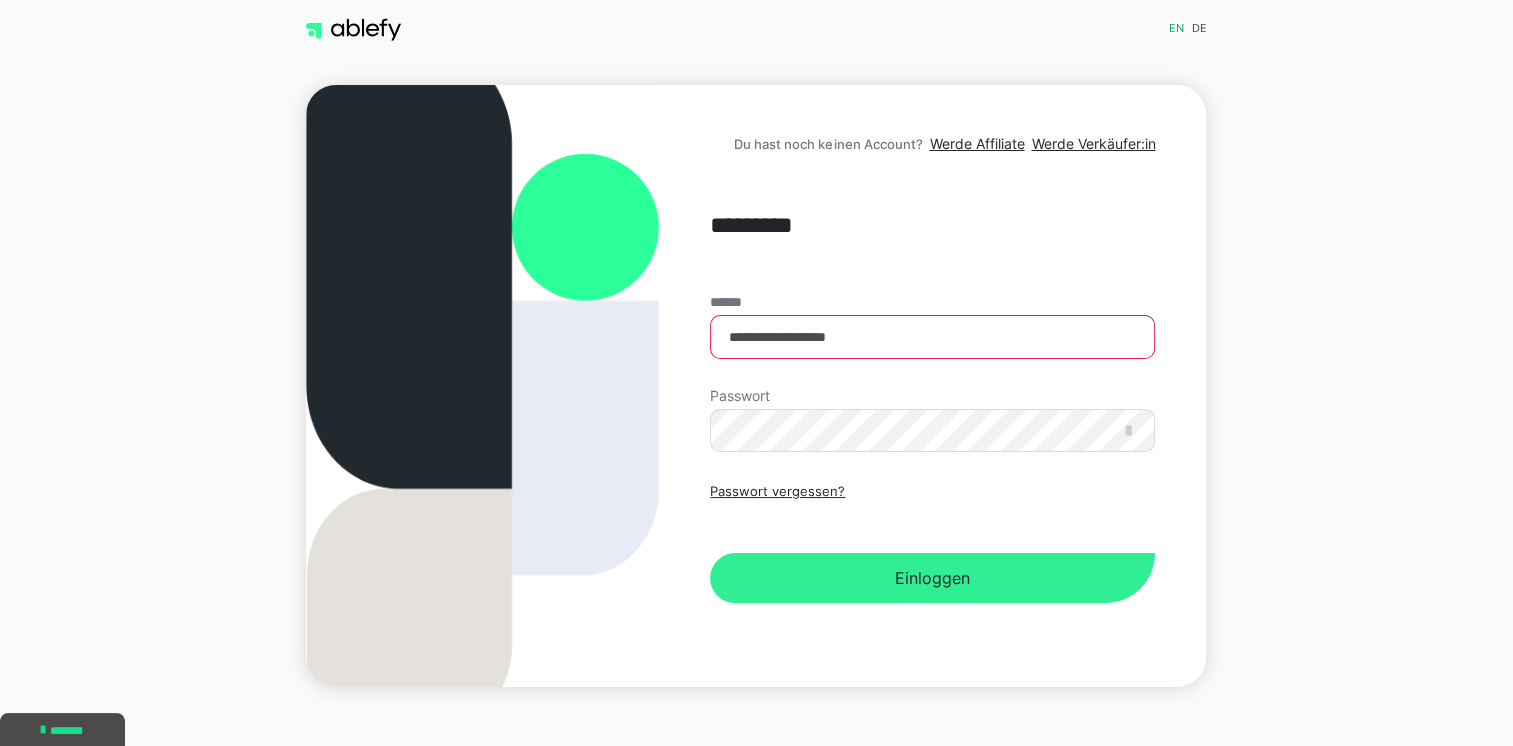 click on "Einloggen" at bounding box center [932, 578] 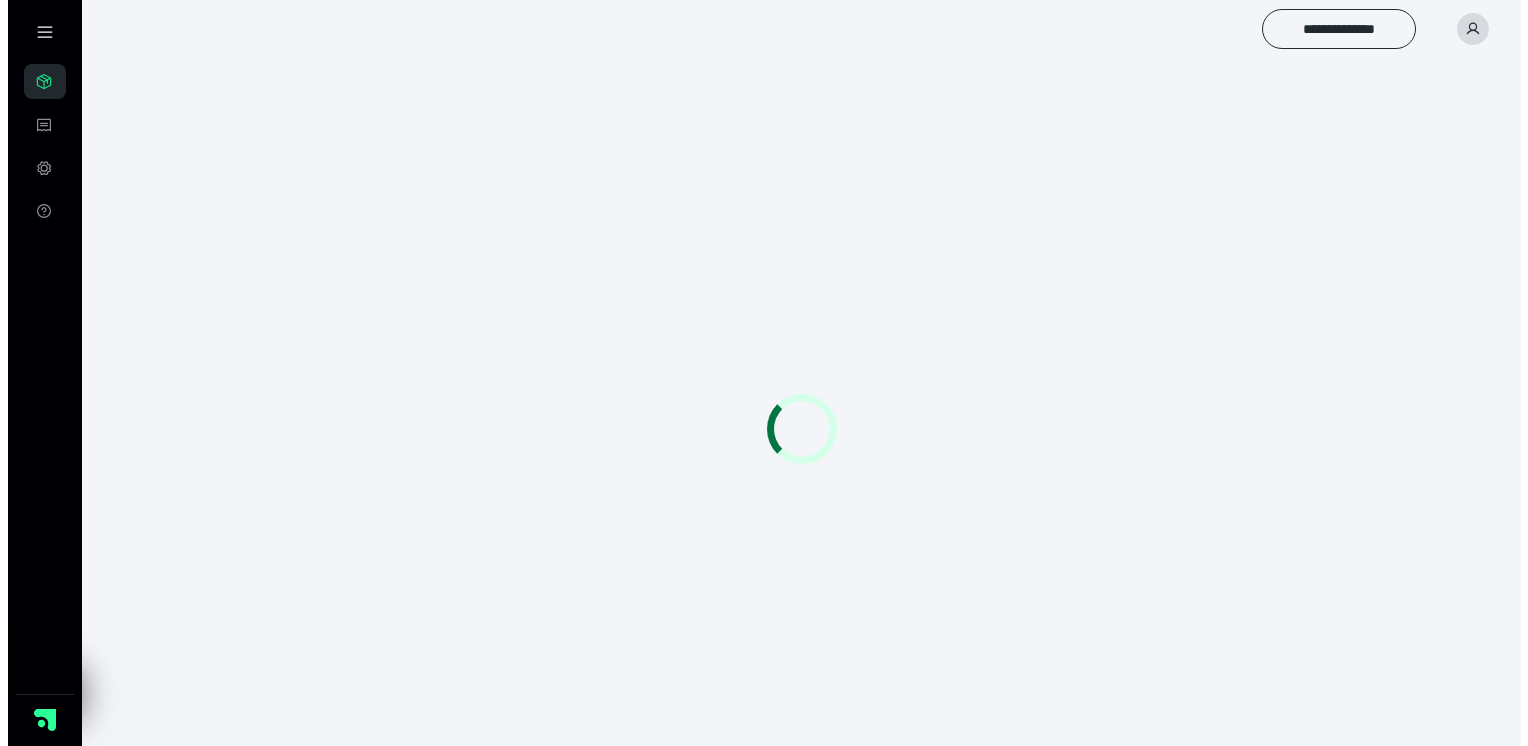 scroll, scrollTop: 0, scrollLeft: 0, axis: both 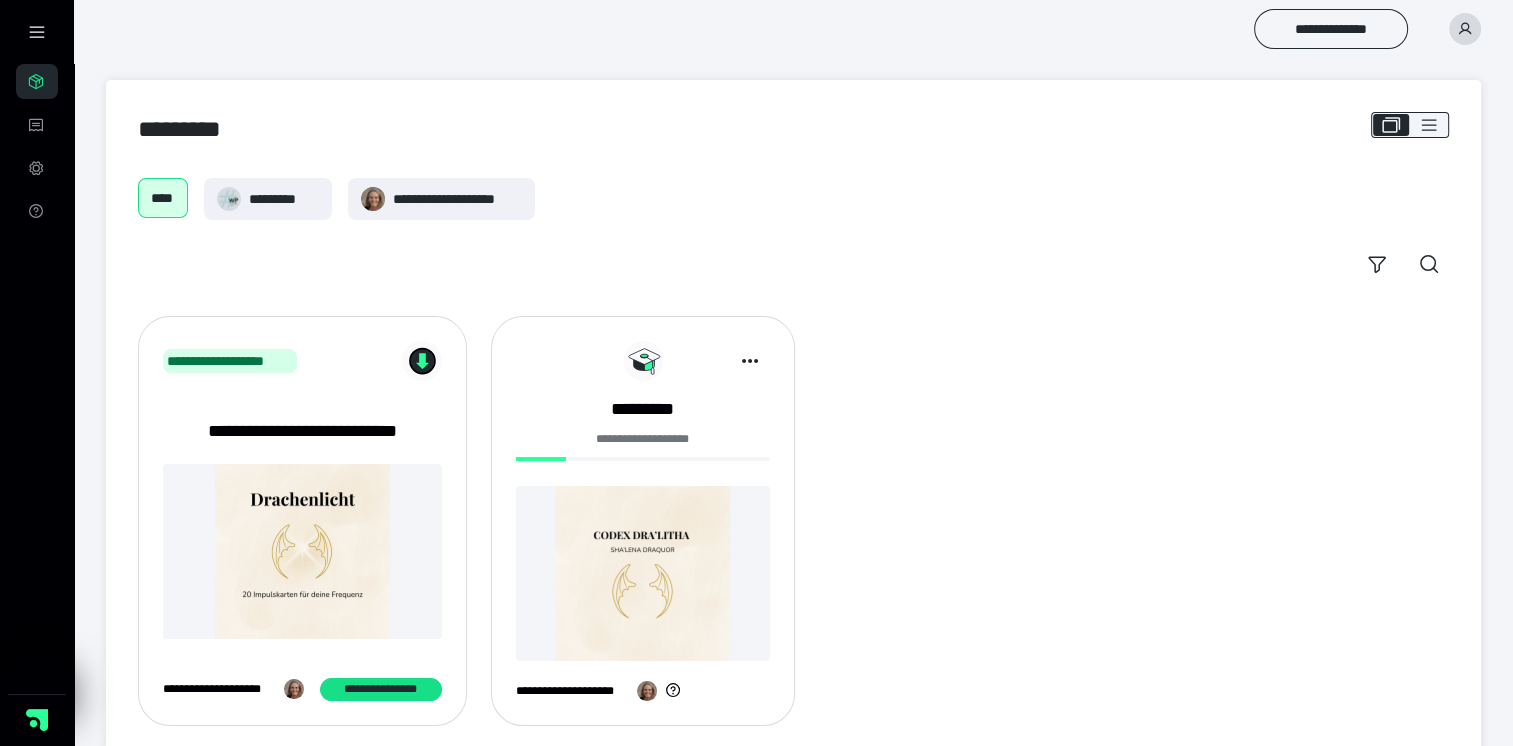 click on "**********" at bounding box center [643, 529] 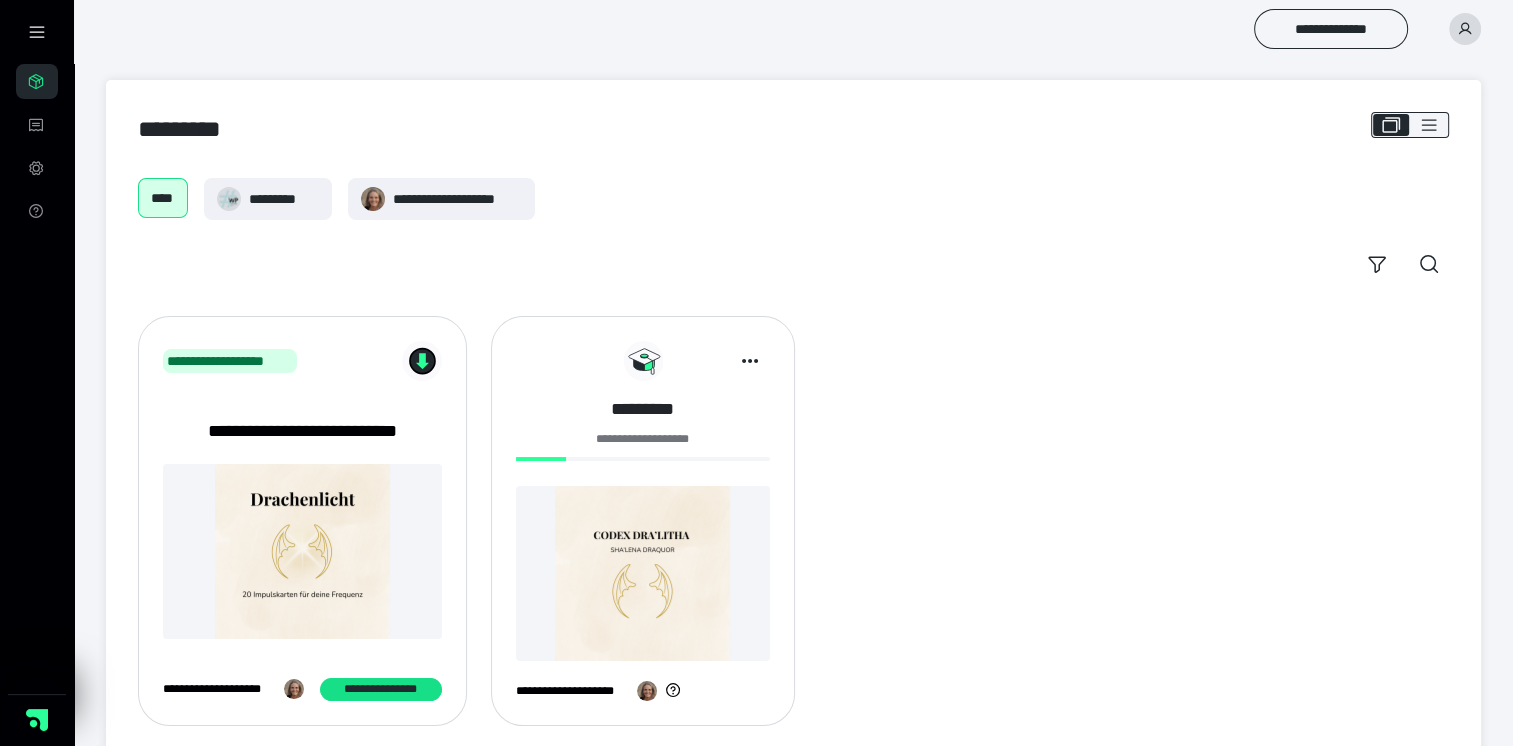 click on "*********" at bounding box center (643, 409) 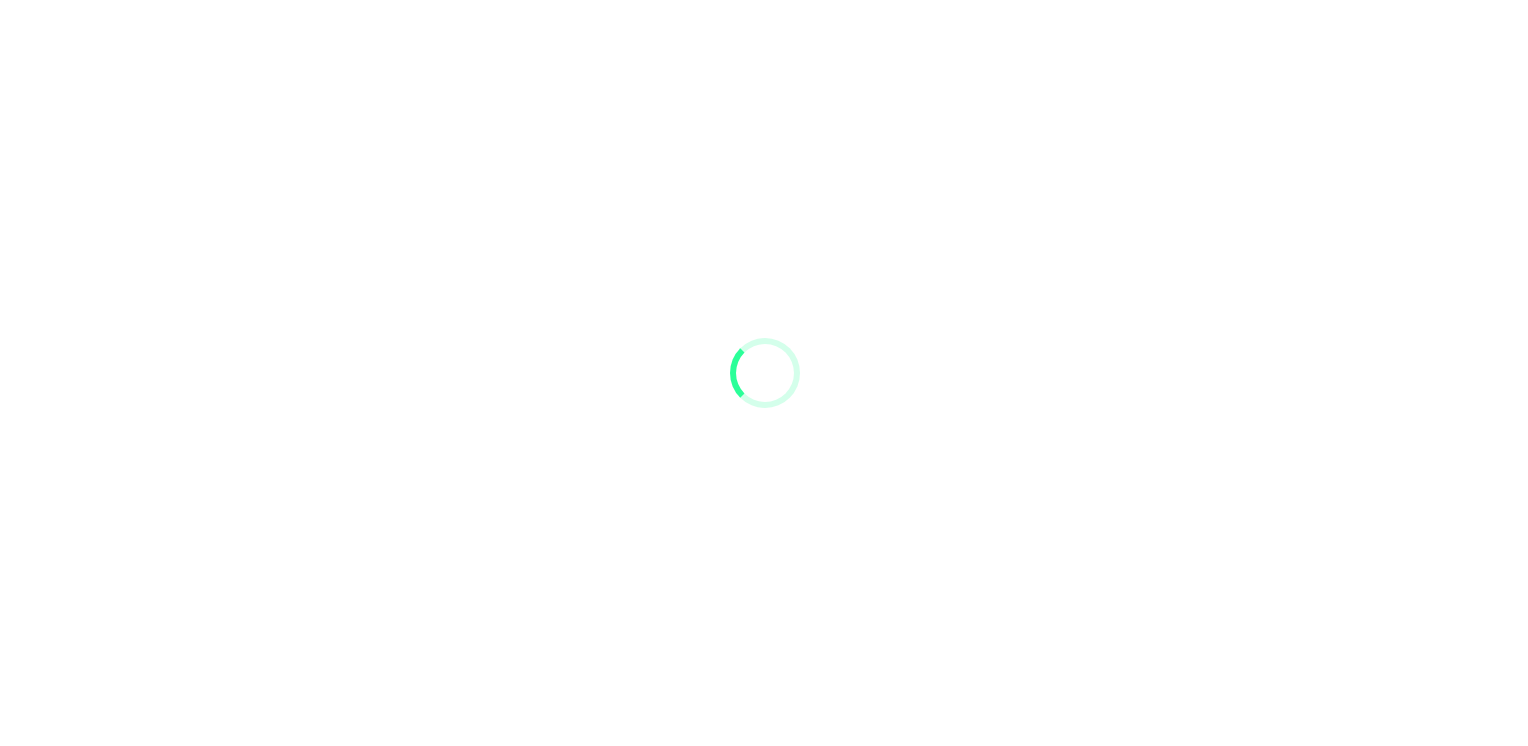 scroll, scrollTop: 0, scrollLeft: 0, axis: both 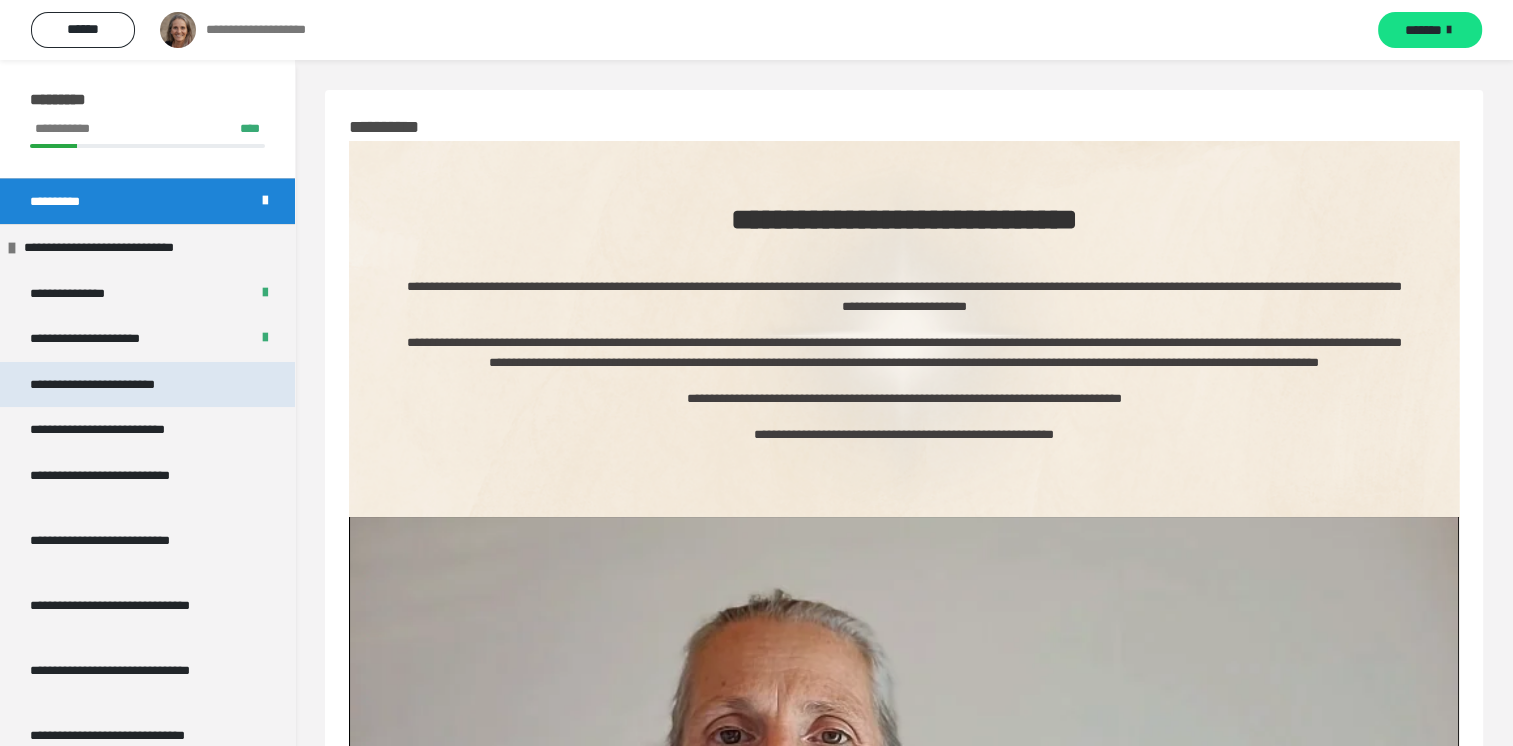 click on "**********" at bounding box center [125, 385] 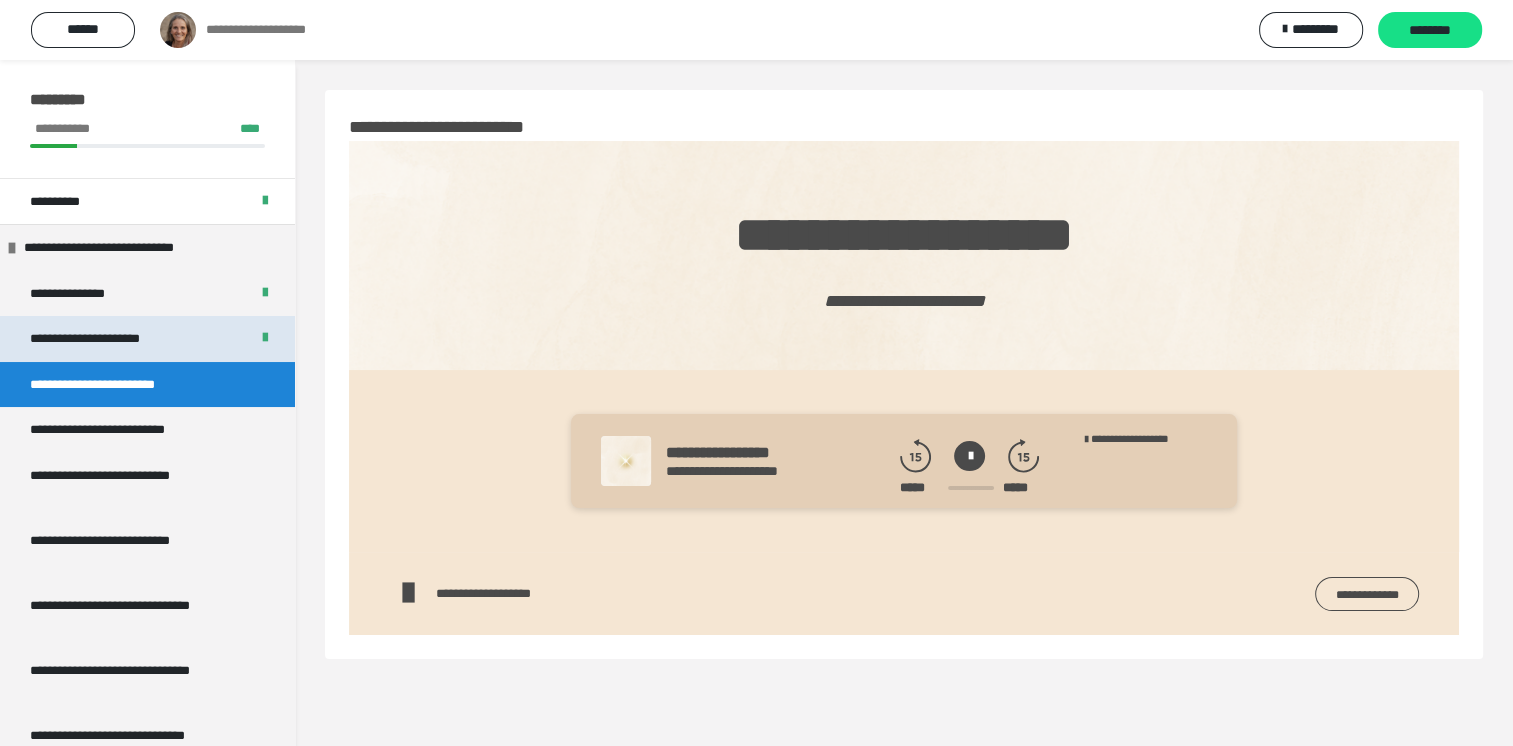 click on "**********" at bounding box center [112, 339] 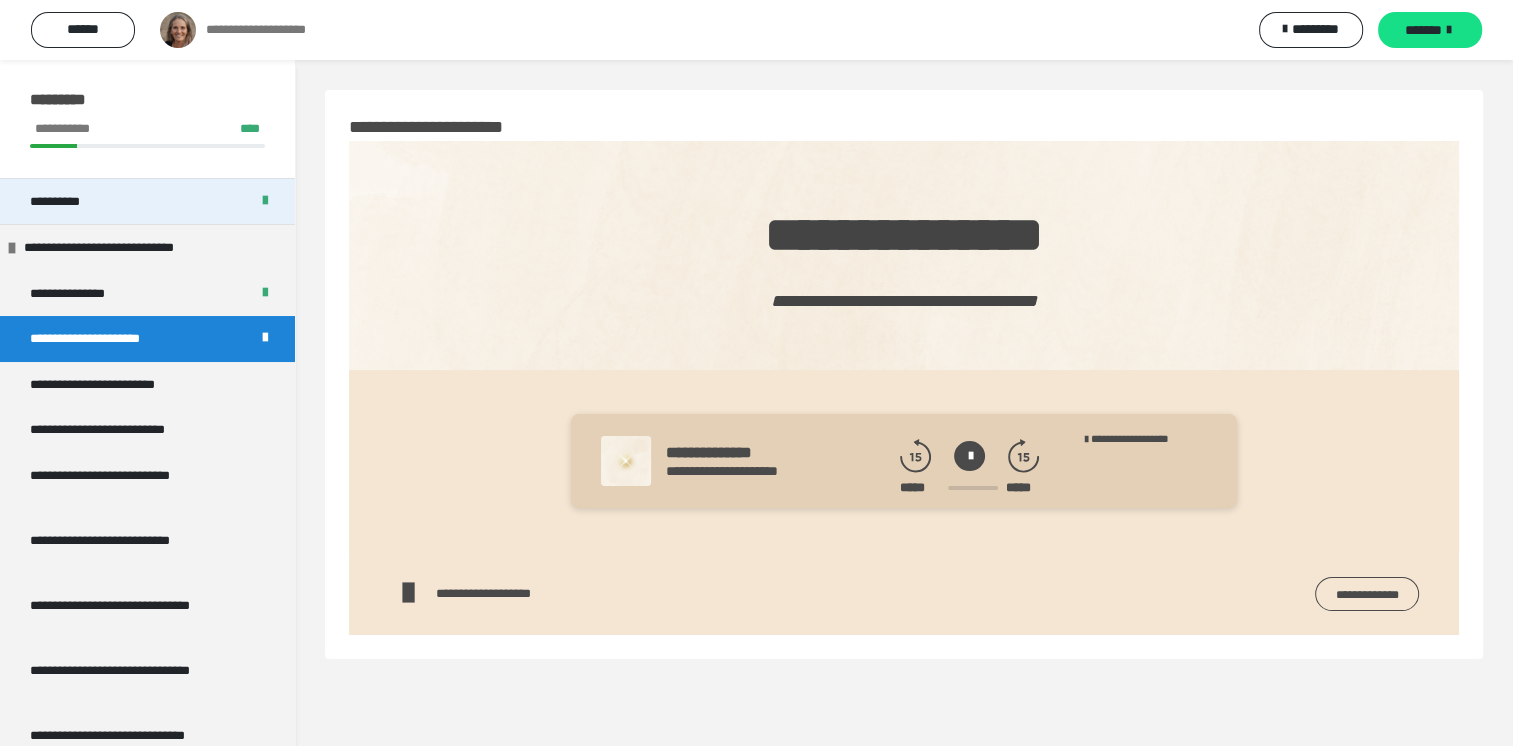 click on "**********" at bounding box center [78, 202] 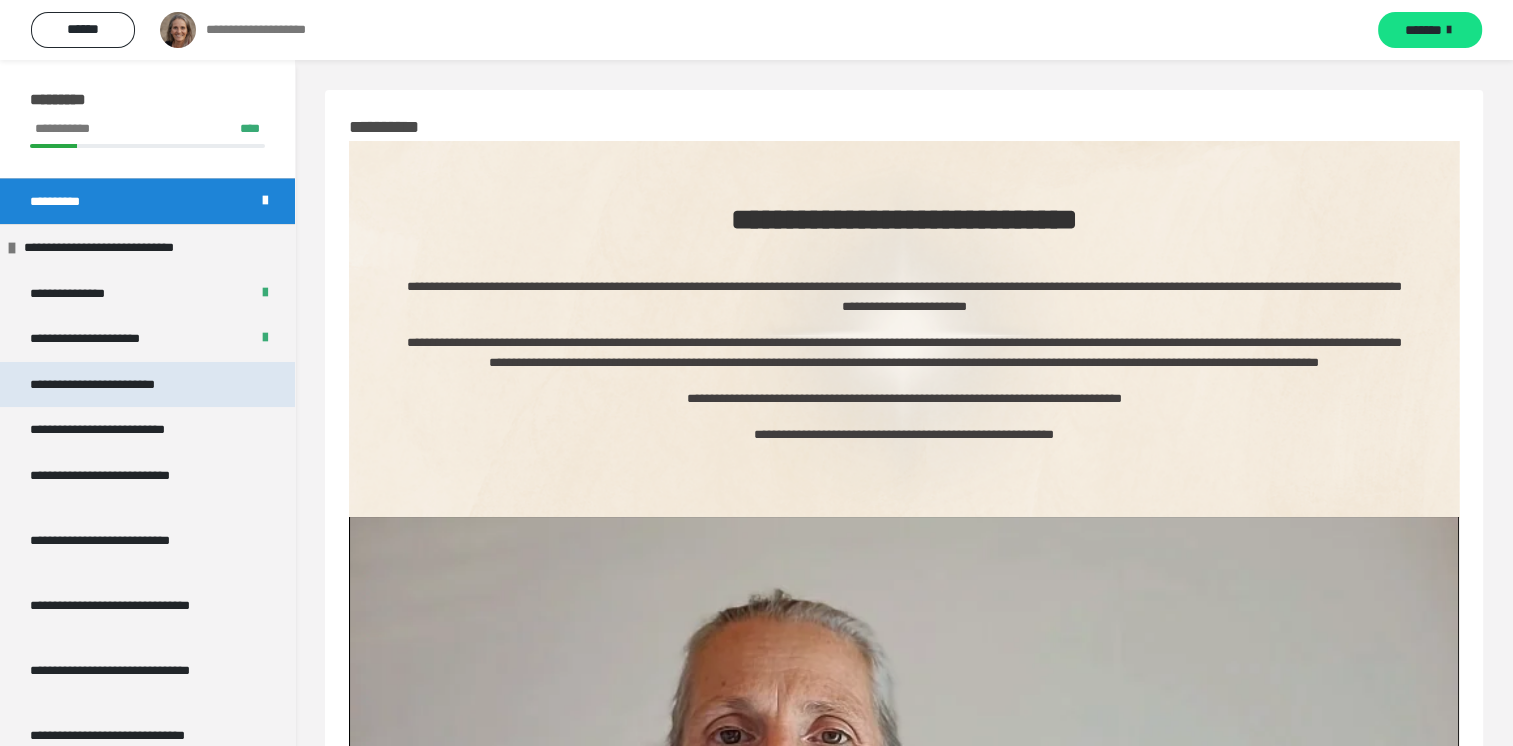 click on "**********" at bounding box center [125, 385] 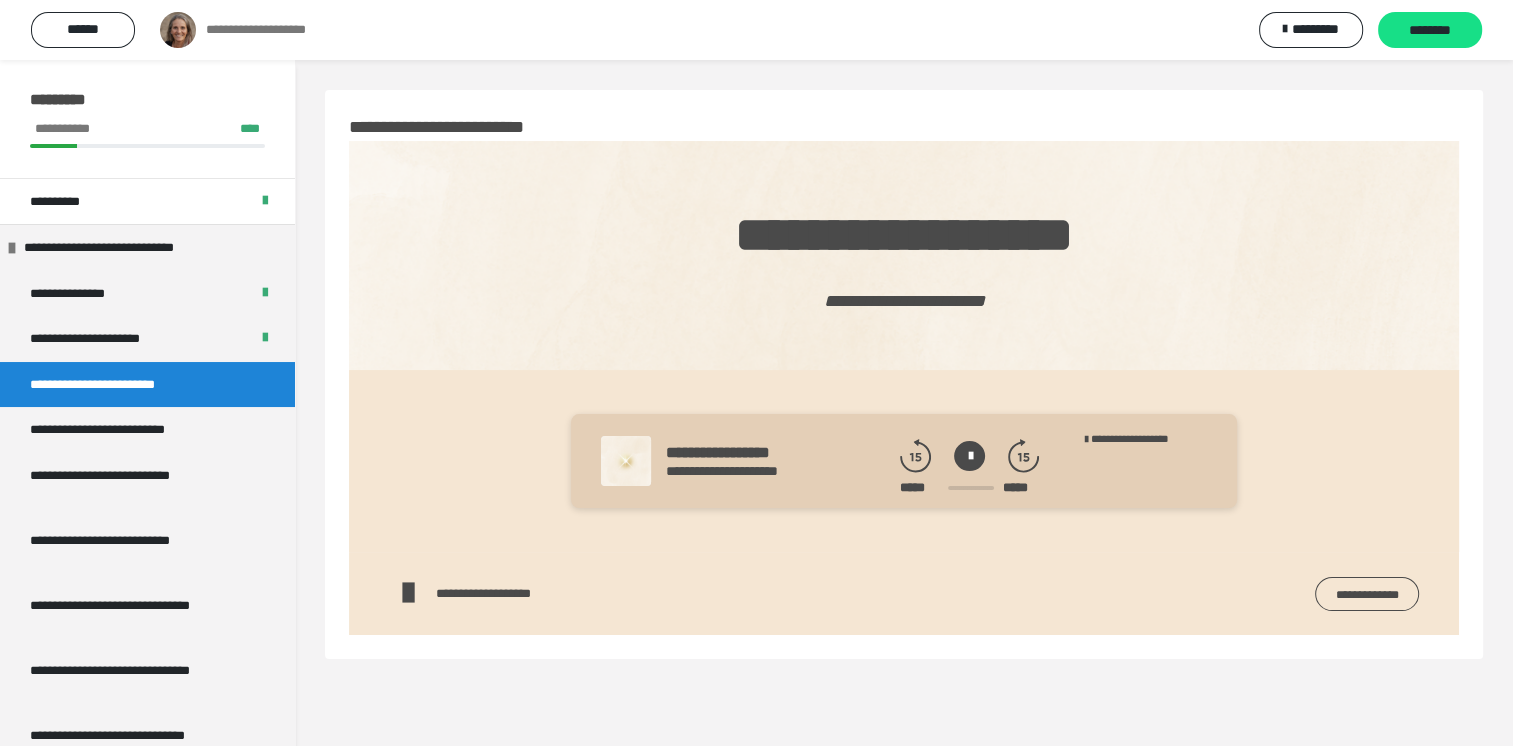 click at bounding box center [969, 456] 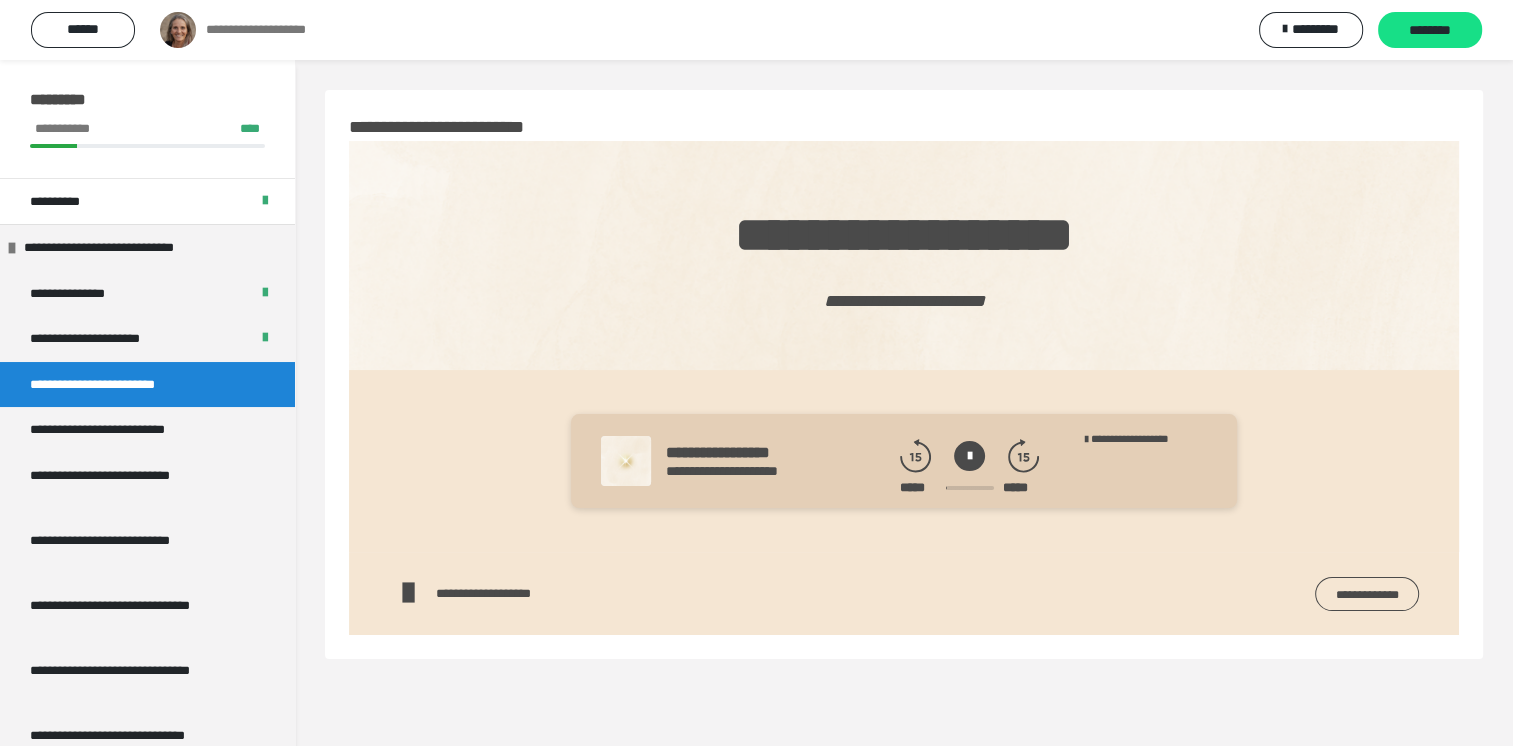 click at bounding box center [969, 456] 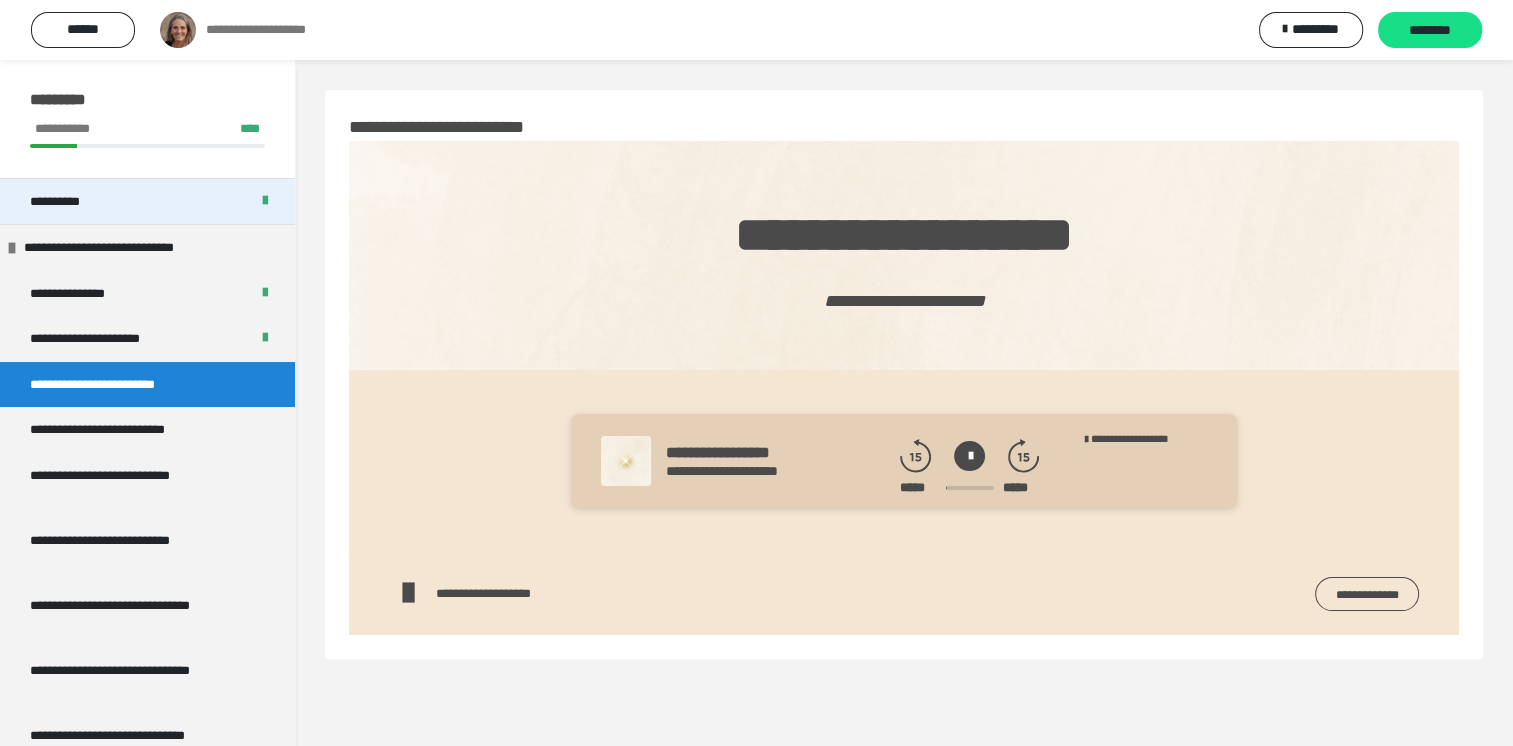 click on "**********" at bounding box center [147, 201] 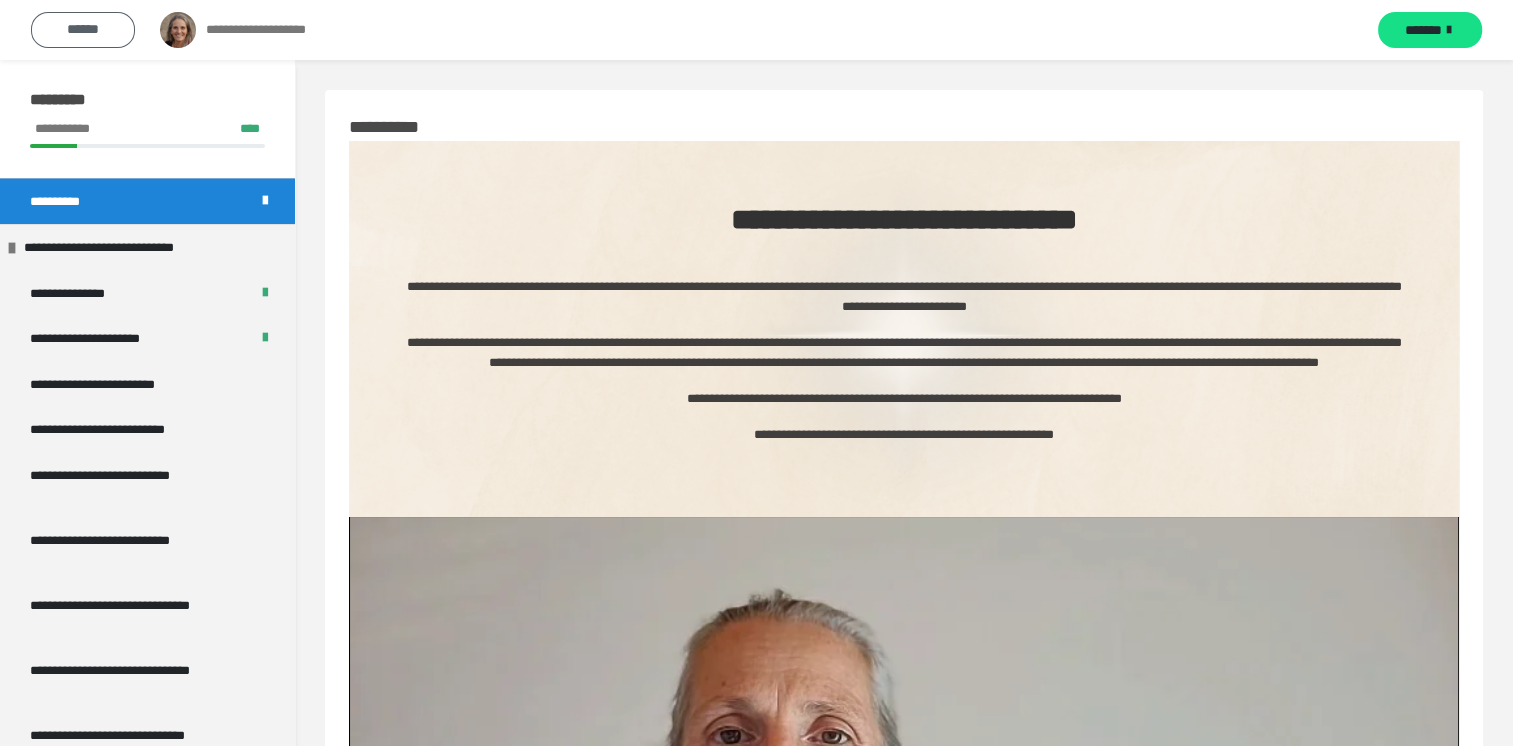 click on "******" at bounding box center (83, 29) 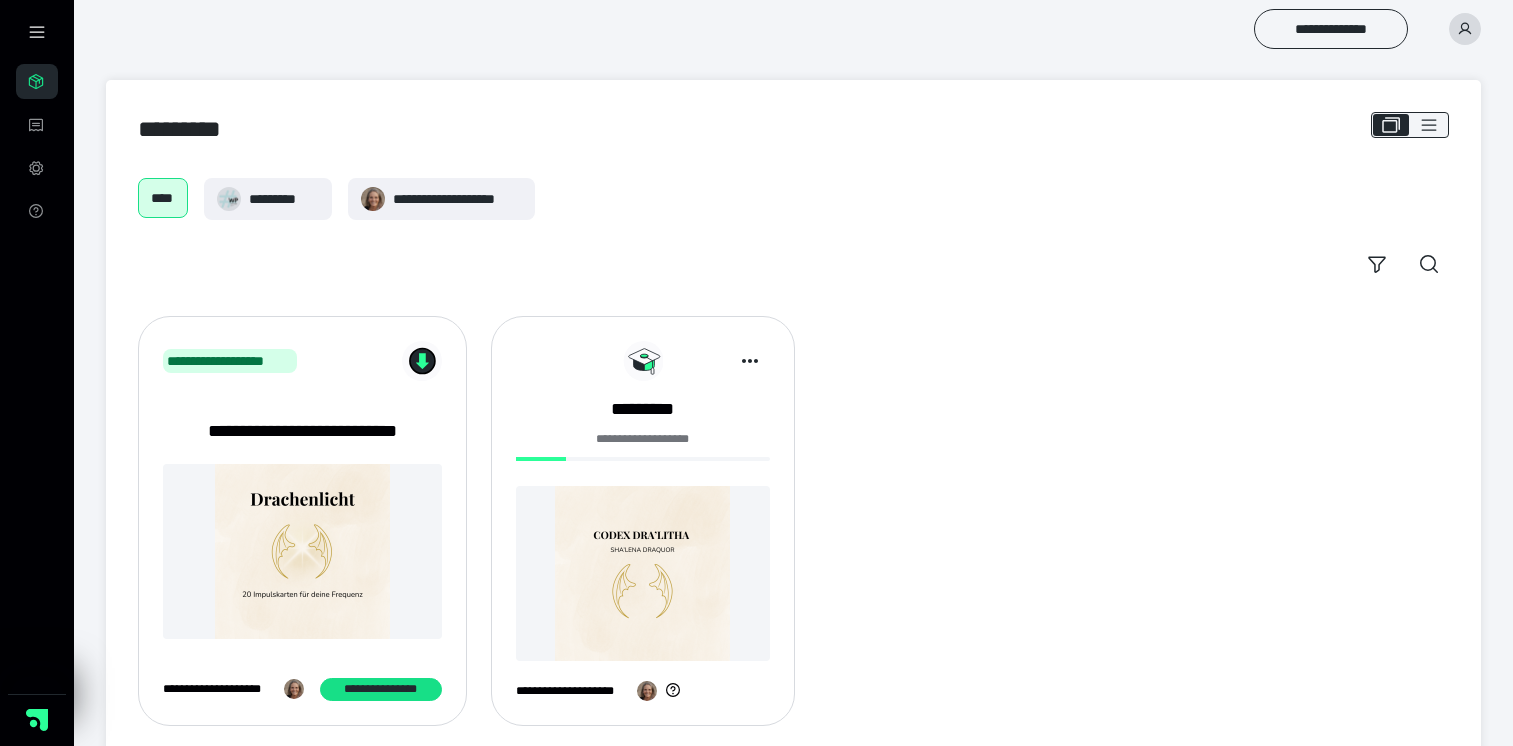 scroll, scrollTop: 0, scrollLeft: 0, axis: both 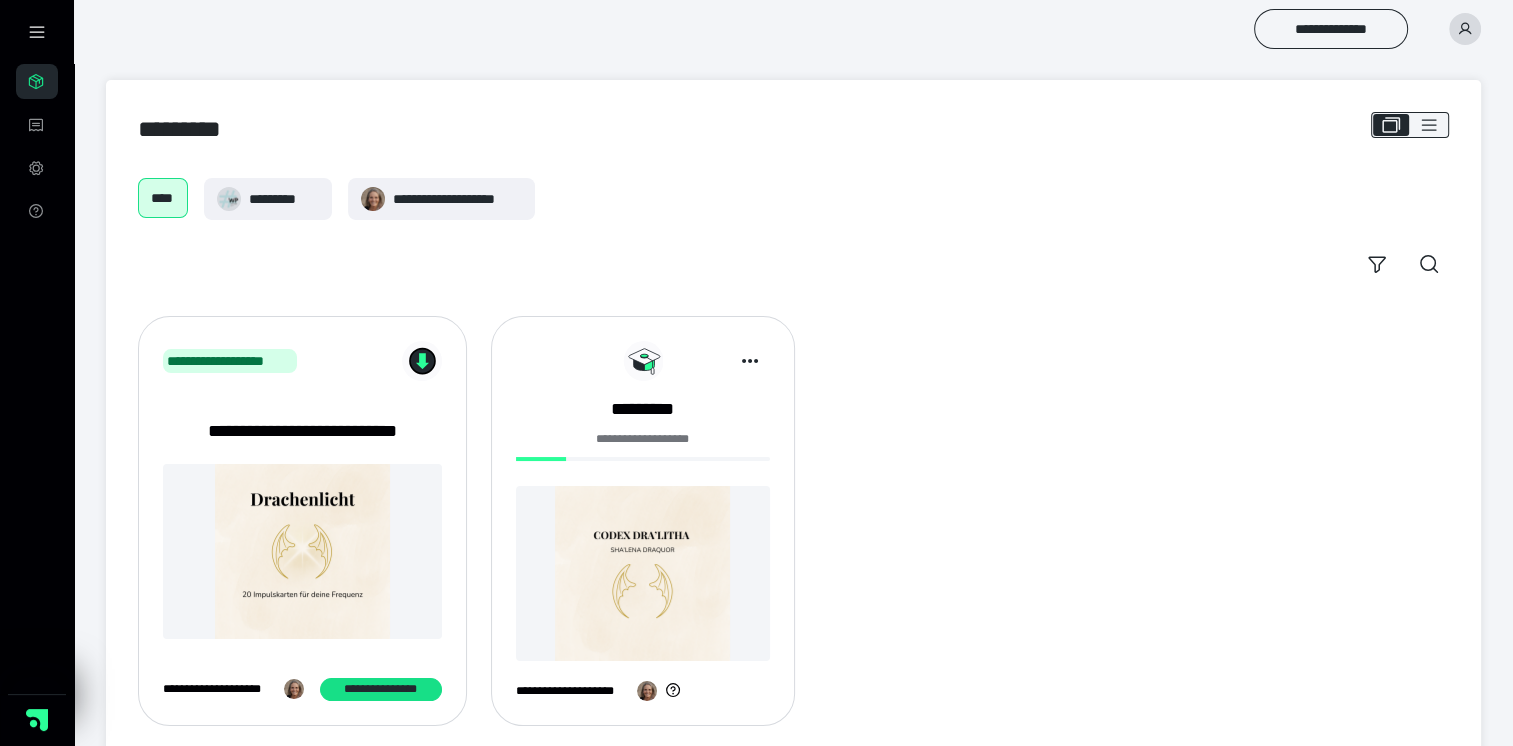 click at bounding box center [1465, 29] 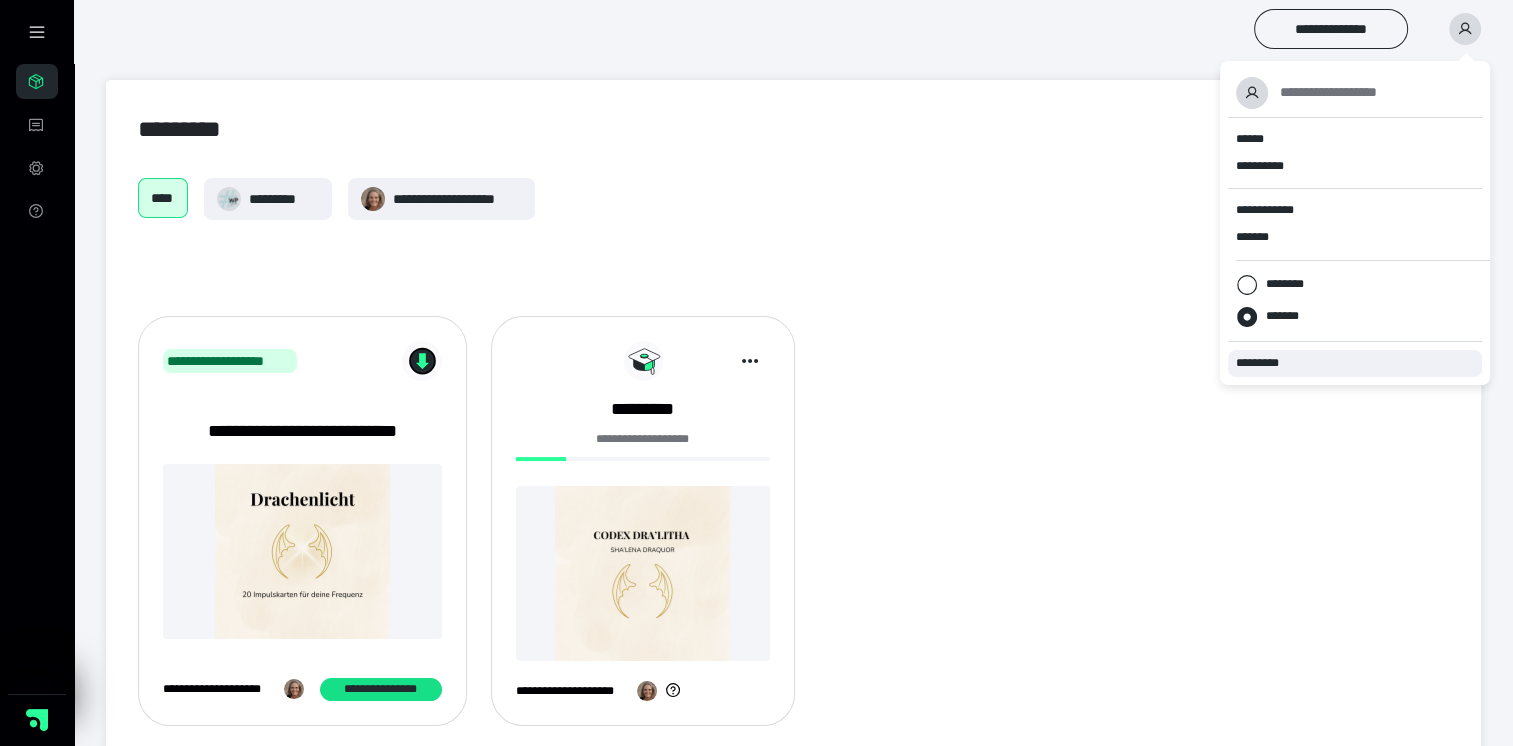 click on "*********" at bounding box center [1266, 363] 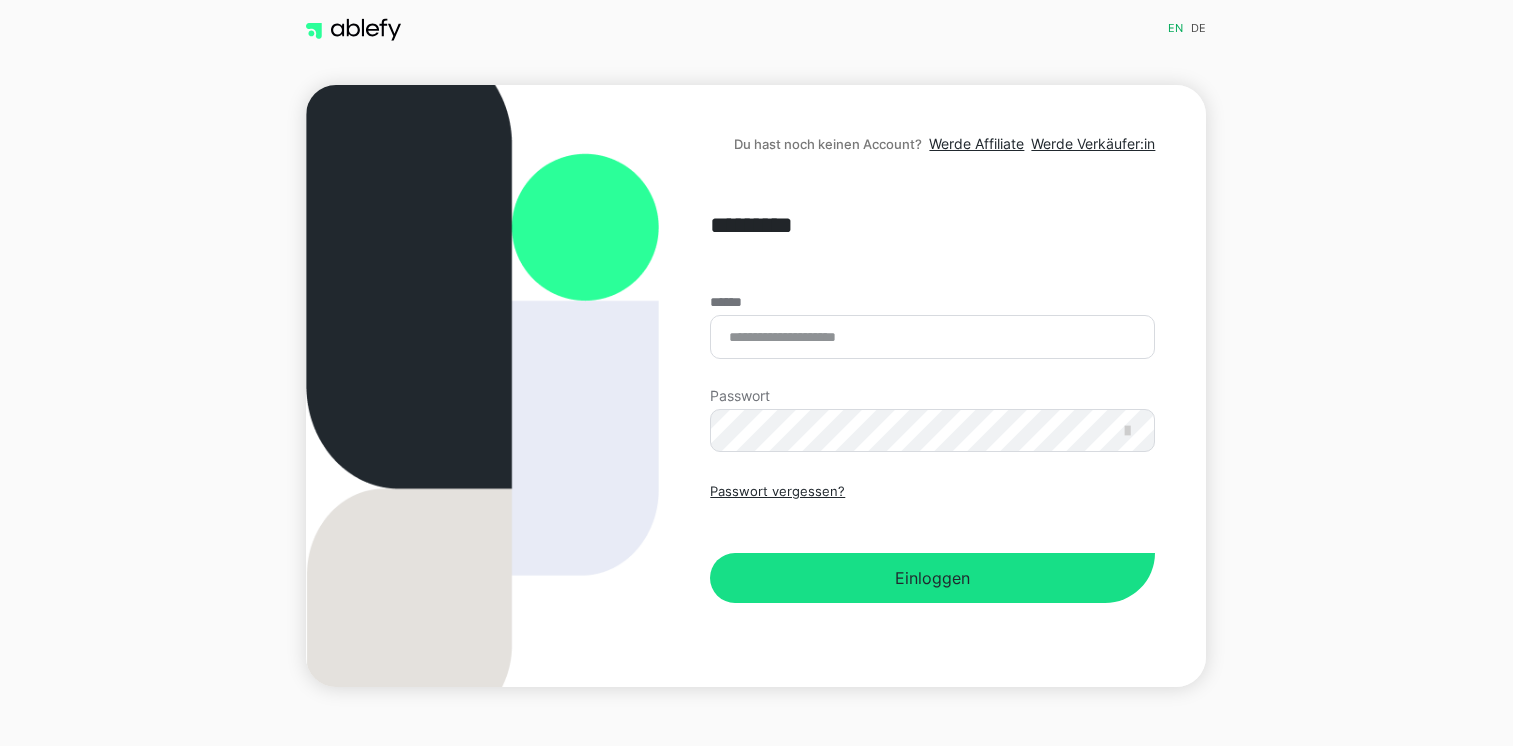 scroll, scrollTop: 0, scrollLeft: 0, axis: both 